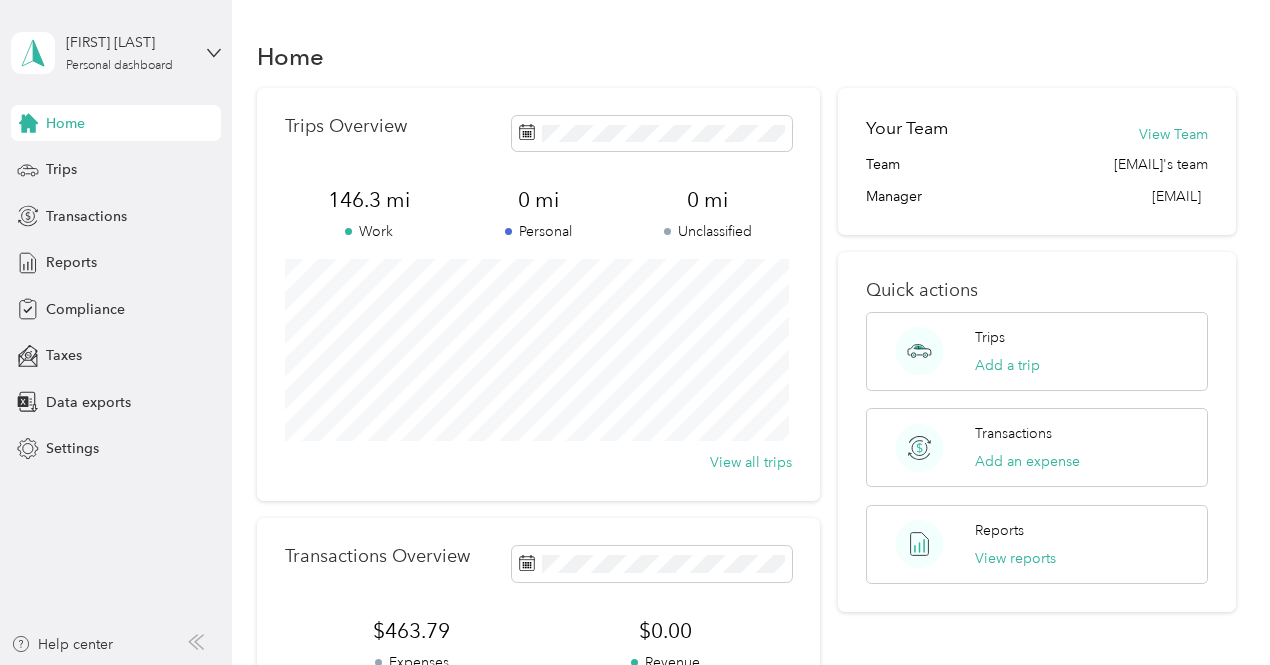 scroll, scrollTop: 0, scrollLeft: 0, axis: both 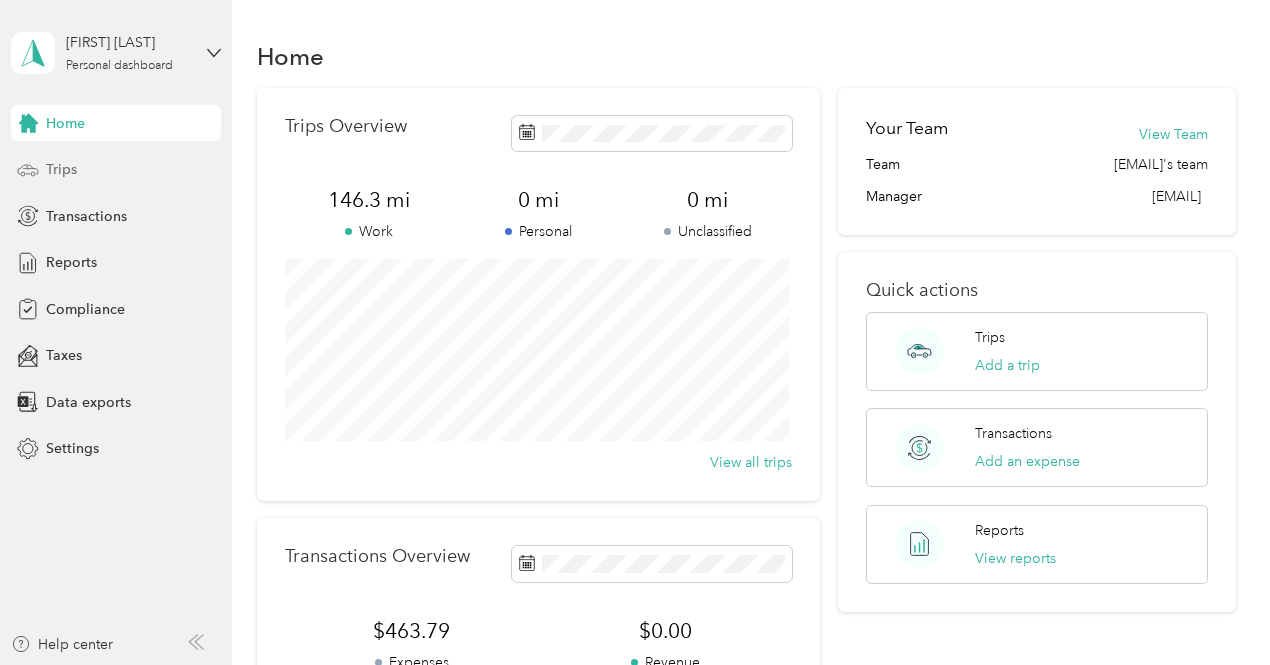 click on "Trips" at bounding box center (61, 169) 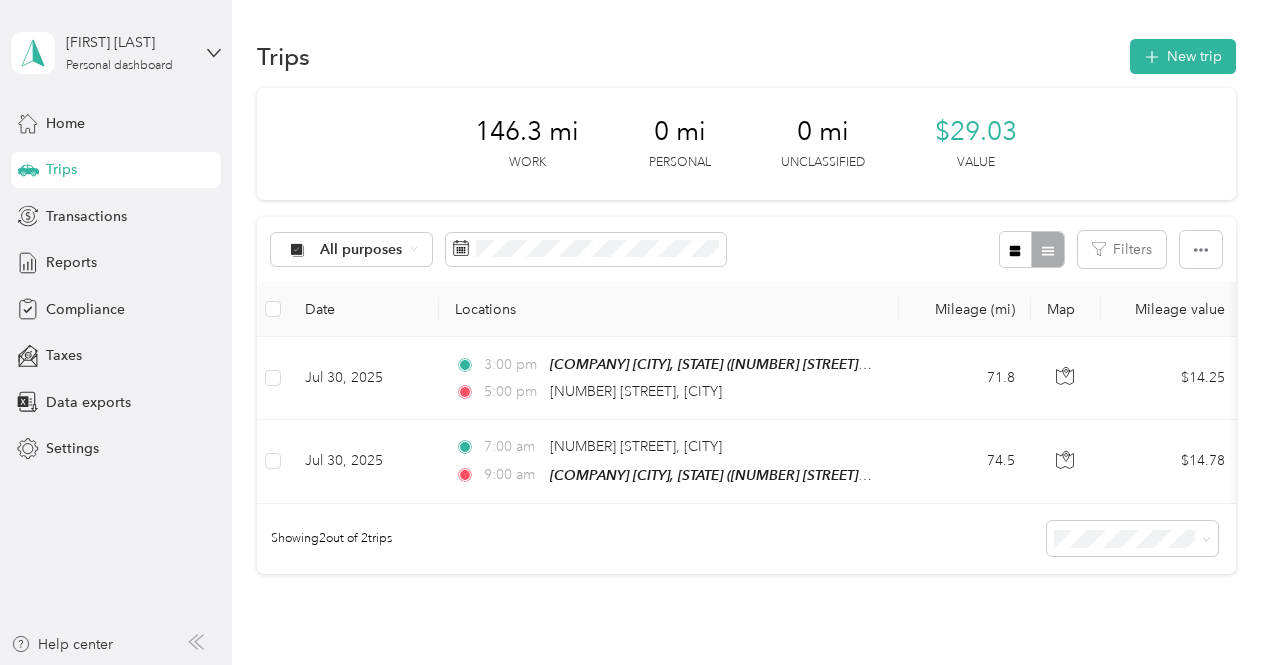 click on "Home Trips Transactions Reports Compliance Taxes Data exports Settings" at bounding box center [116, 286] 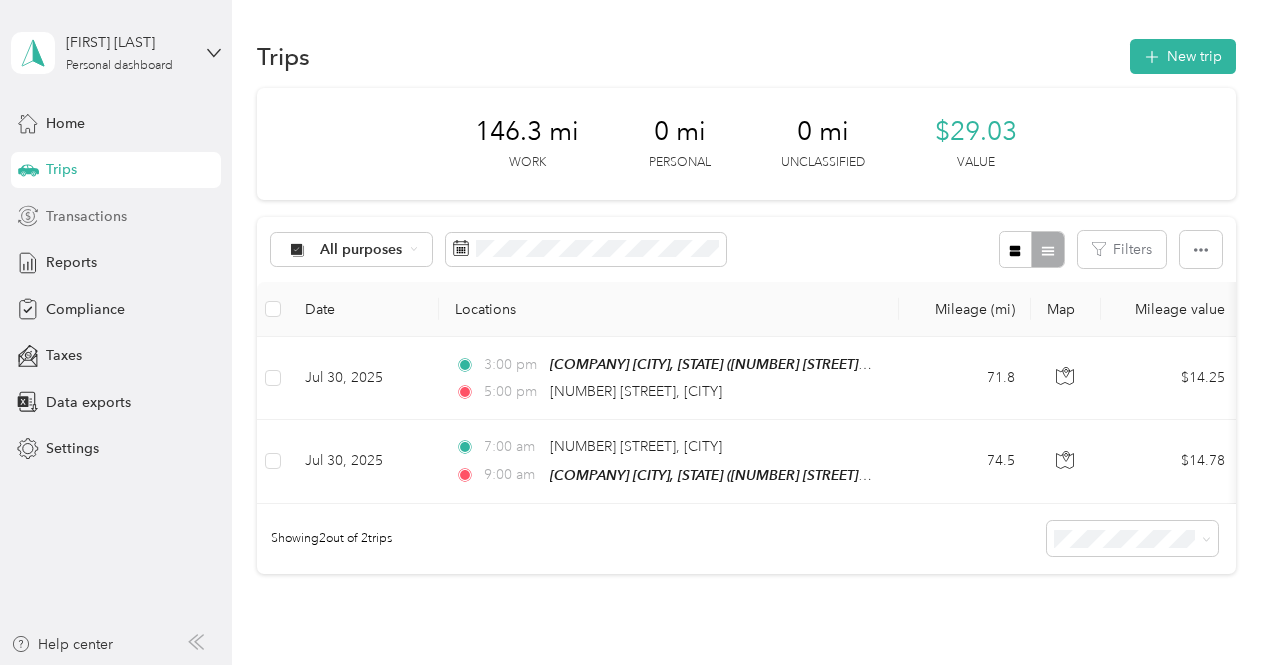 click on "Transactions" at bounding box center [86, 216] 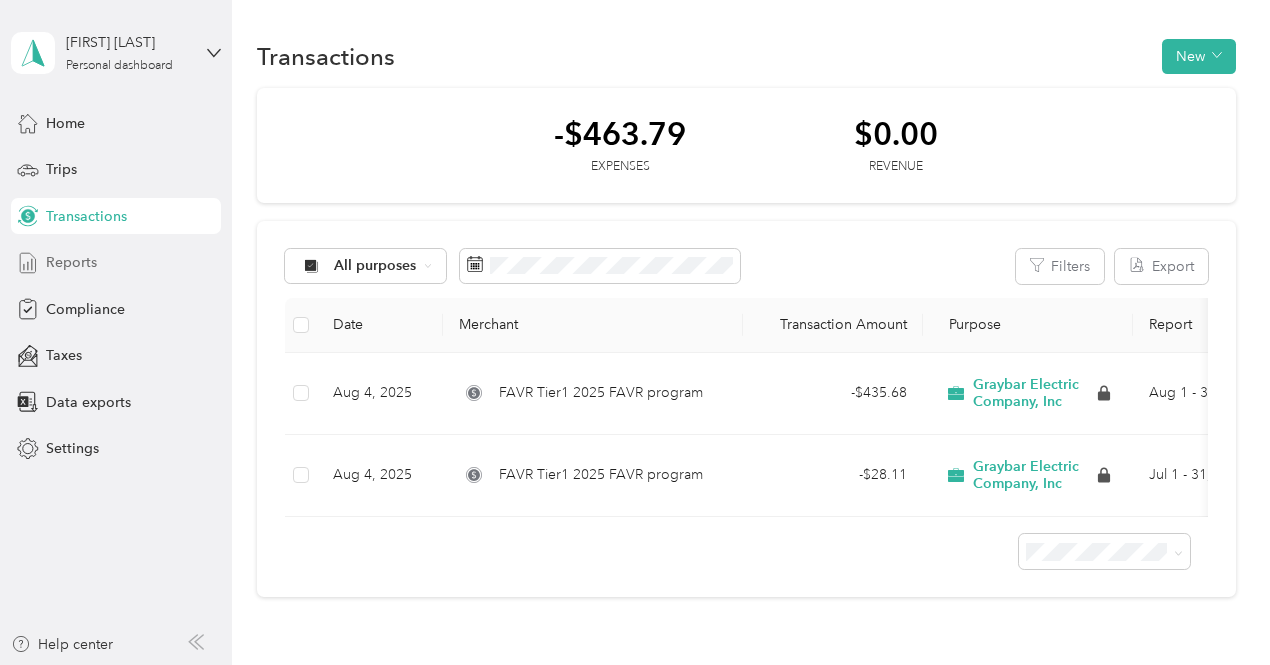 click on "Reports" at bounding box center [71, 262] 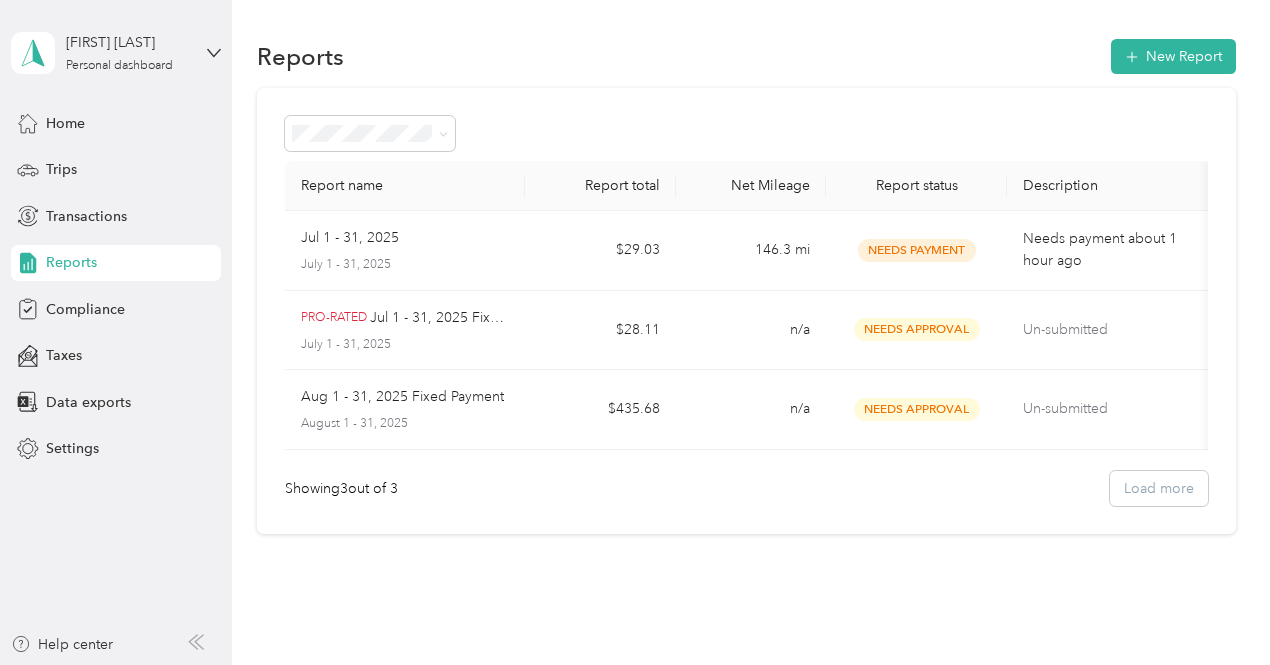 scroll, scrollTop: 0, scrollLeft: 2, axis: horizontal 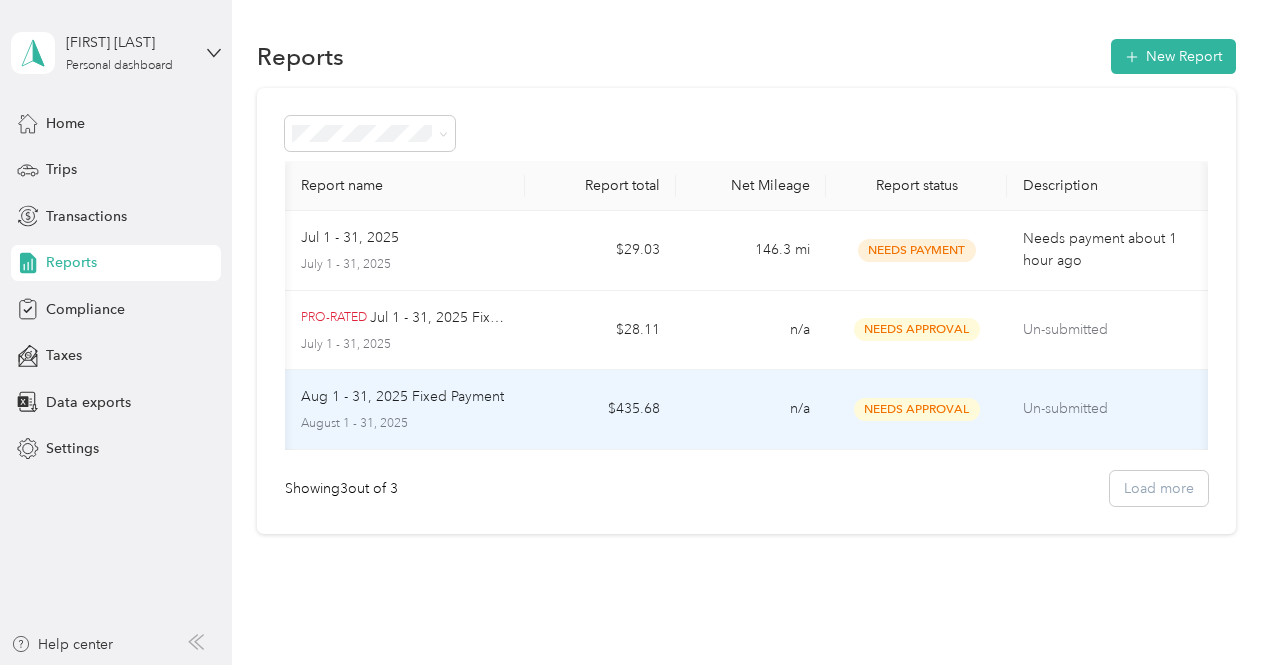 click on "Un-submitted" at bounding box center (1107, 409) 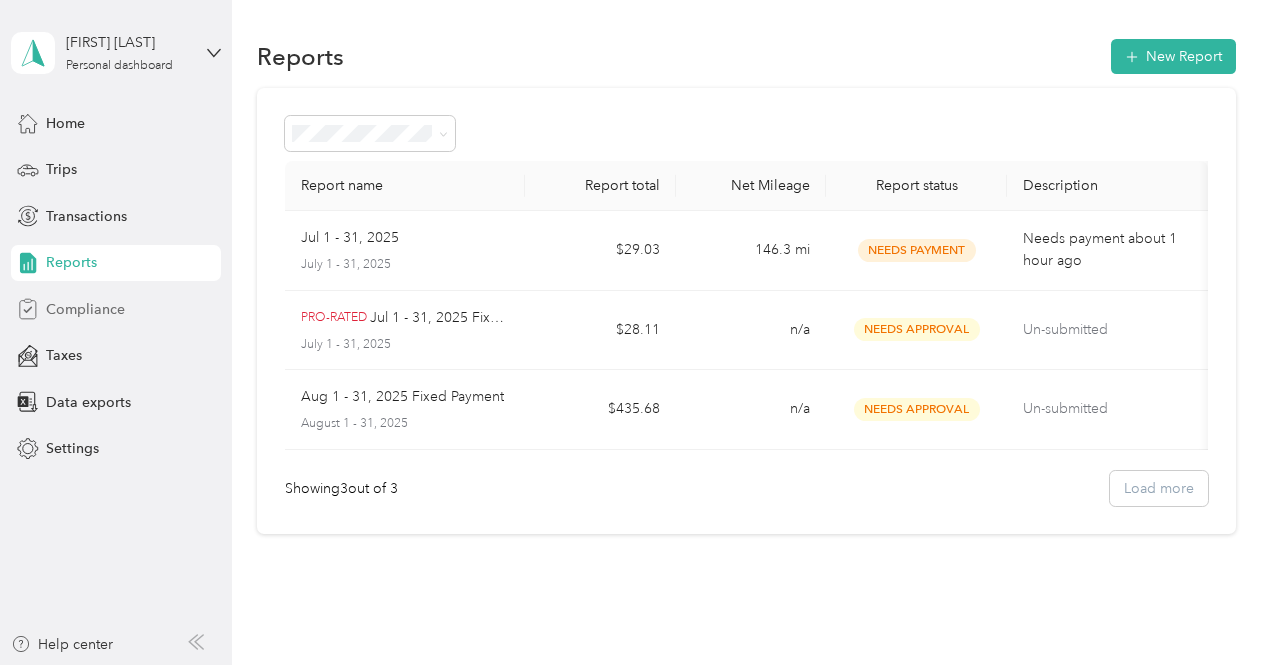 click on "Compliance" at bounding box center [85, 309] 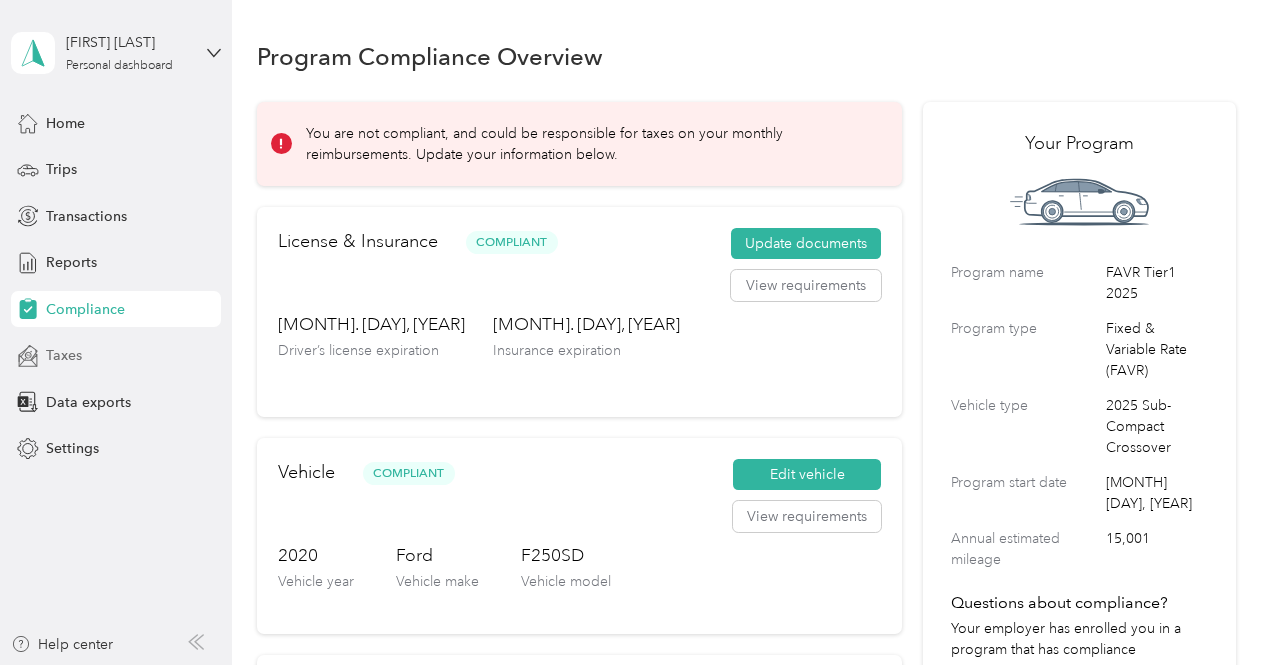 click on "Taxes" at bounding box center (64, 355) 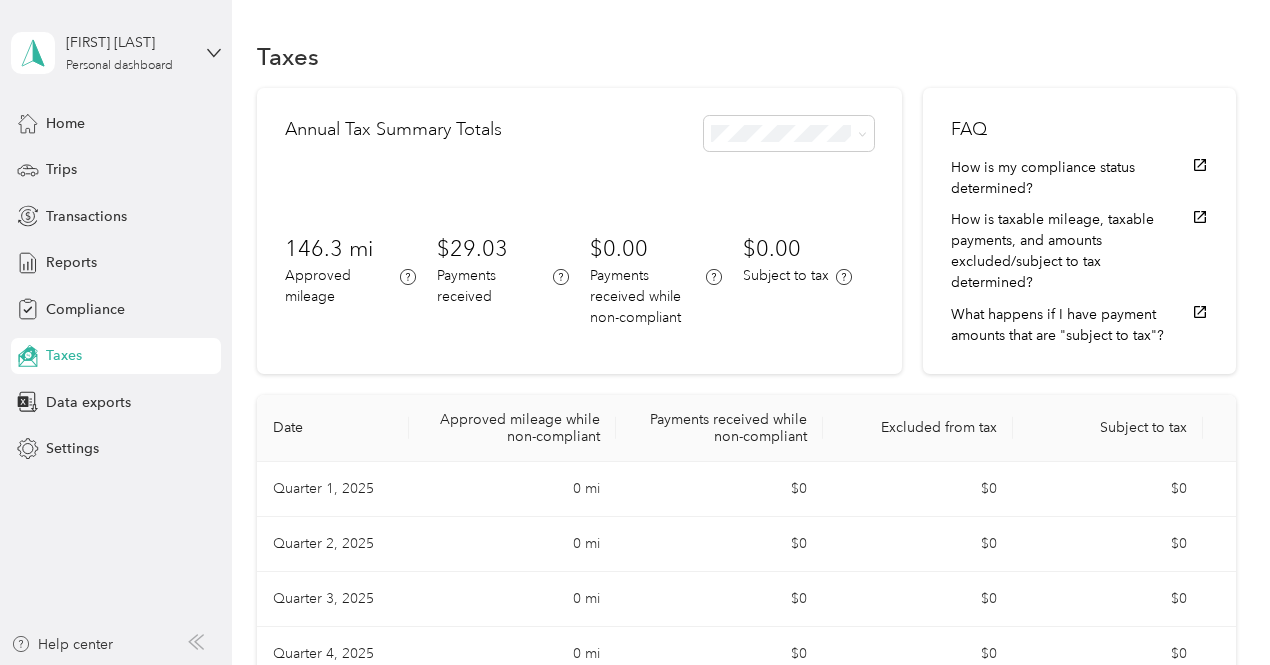 scroll, scrollTop: 0, scrollLeft: 0, axis: both 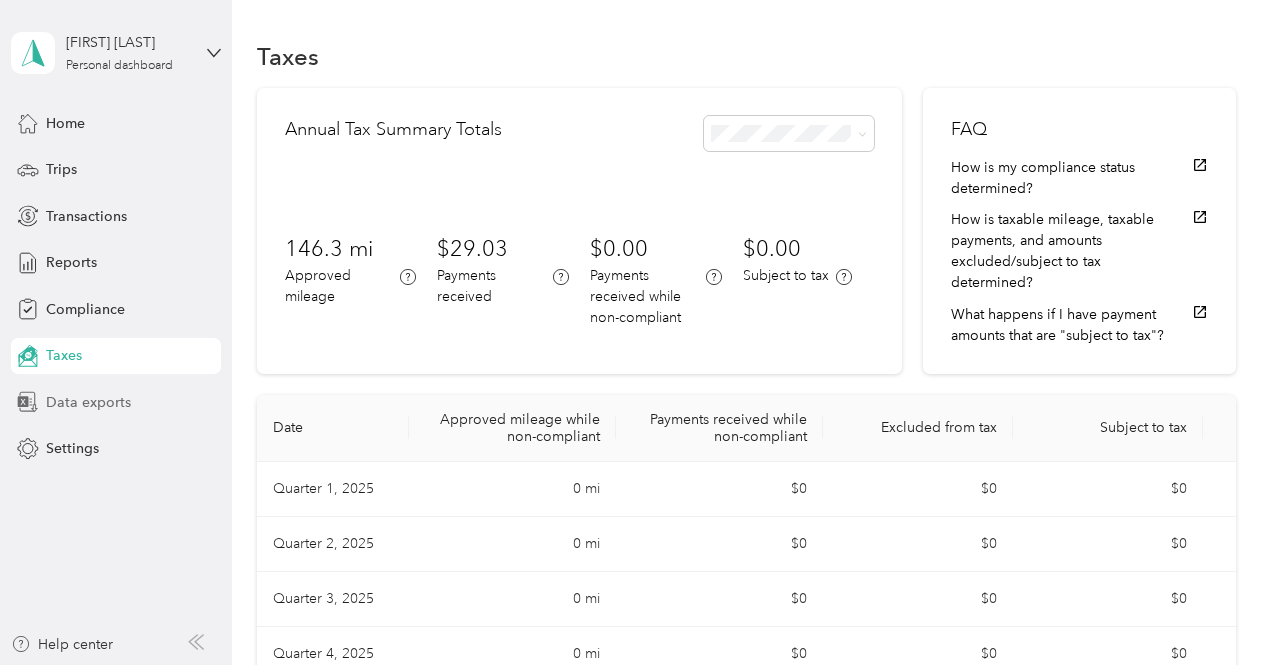 click on "Data exports" at bounding box center (88, 402) 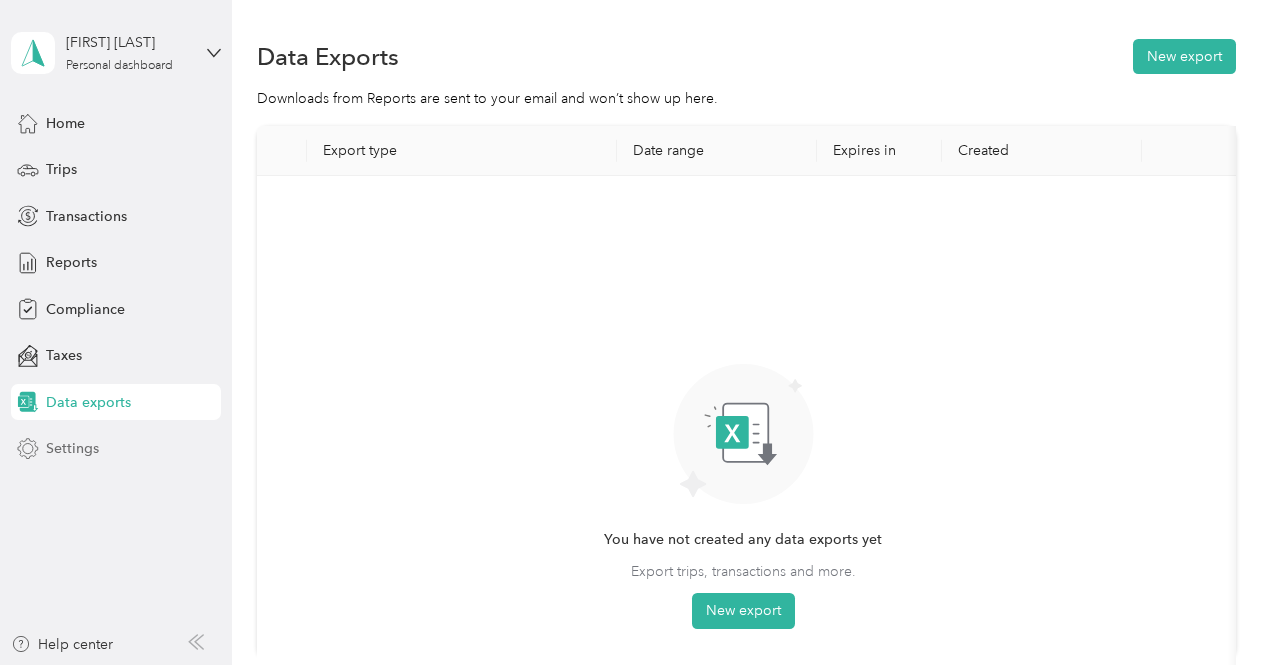 click on "Settings" at bounding box center (72, 448) 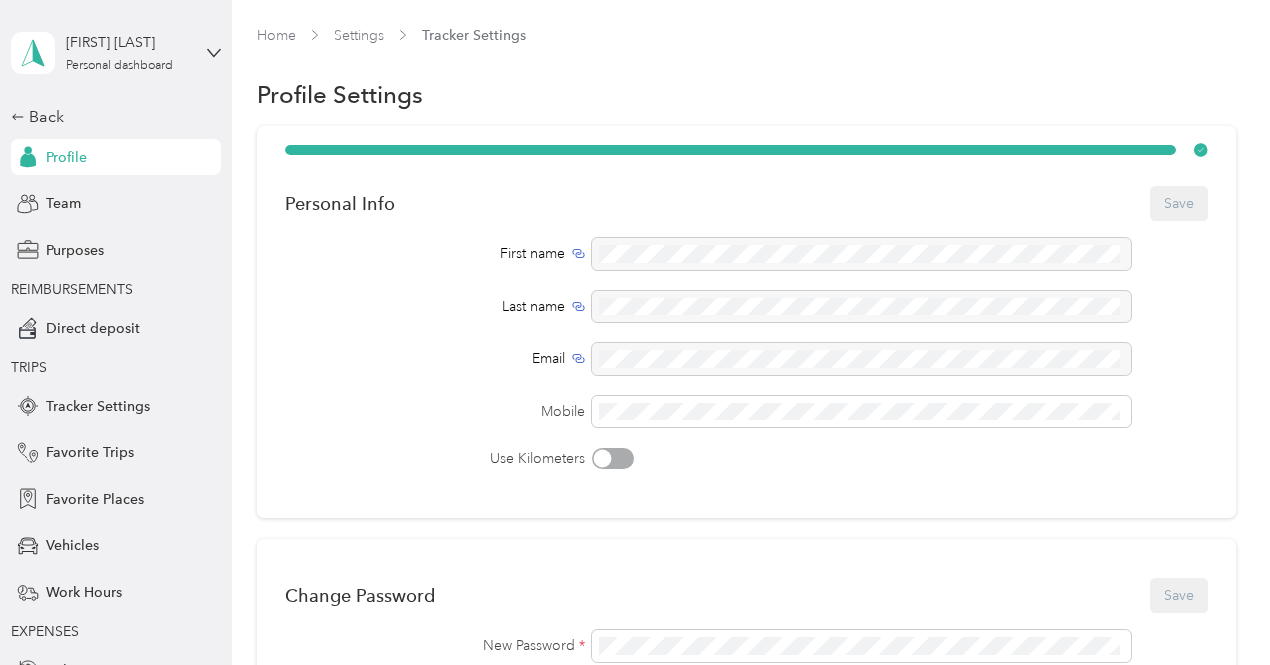 click on "Profile" at bounding box center (66, 157) 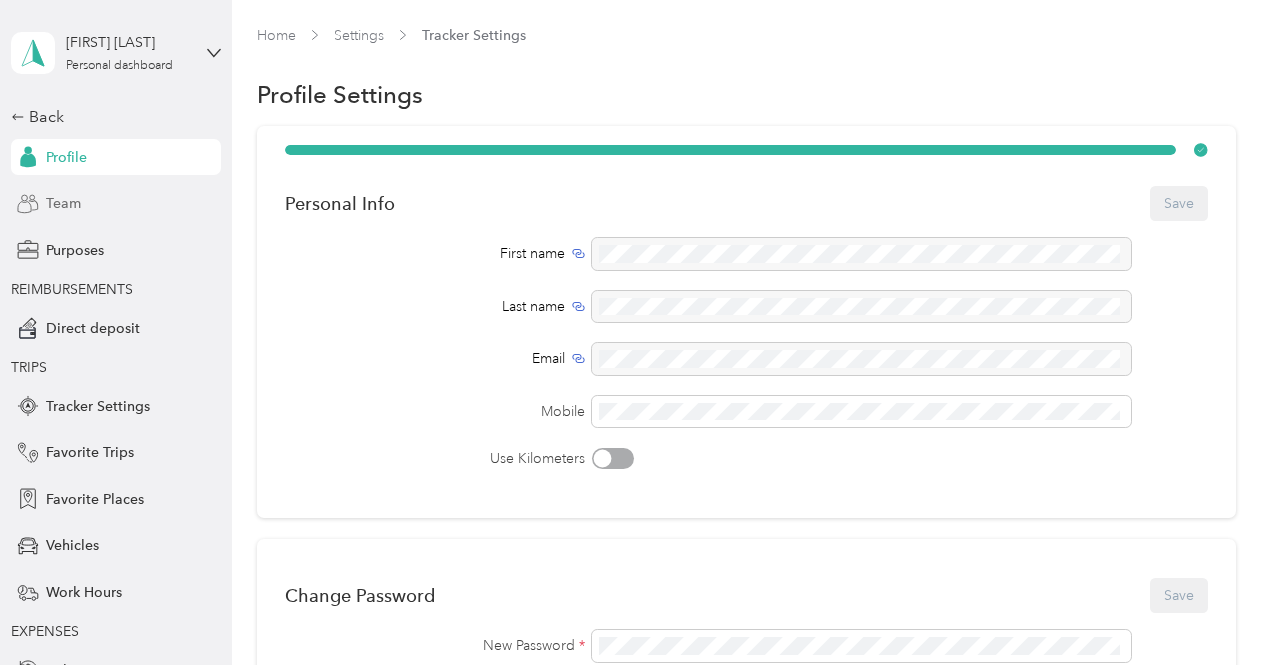 click on "Team" at bounding box center [63, 203] 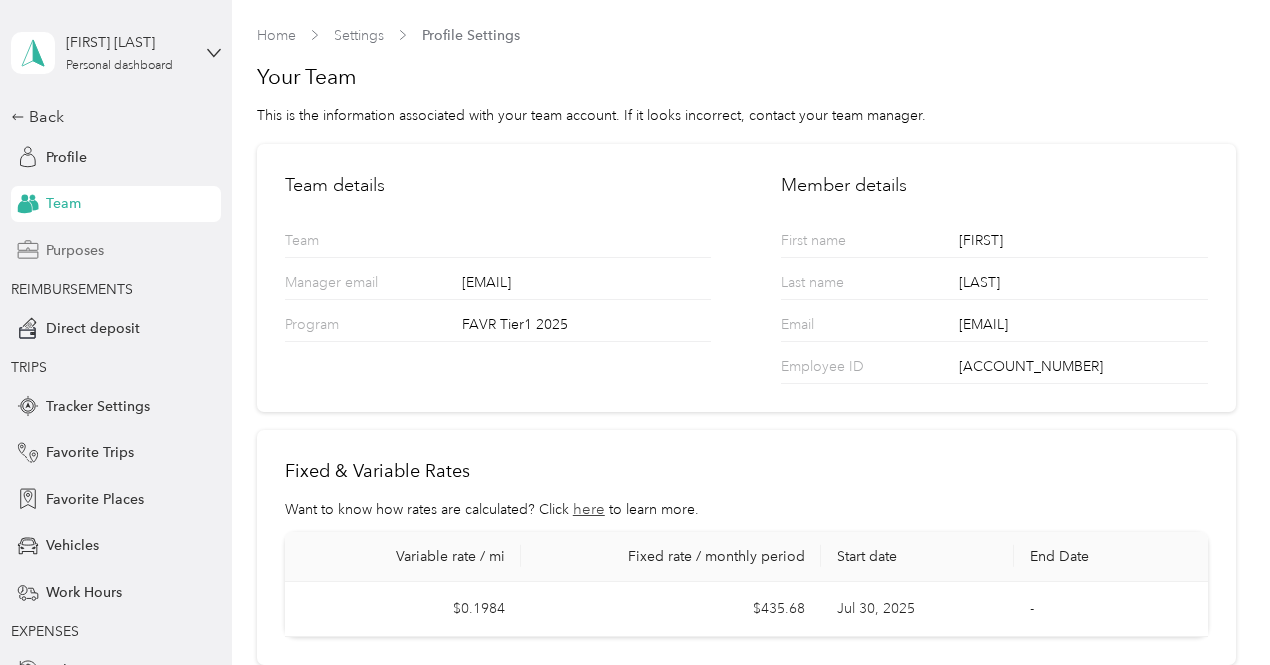 click on "Purposes" at bounding box center [75, 250] 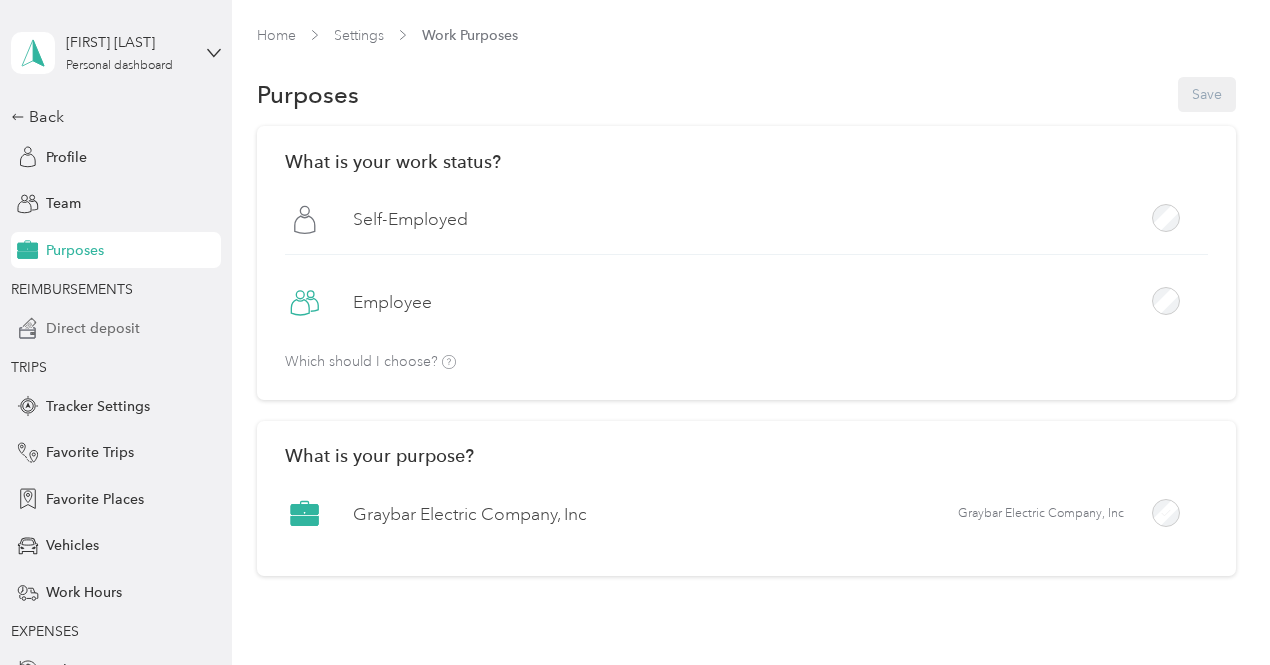 click on "Direct deposit" at bounding box center (93, 328) 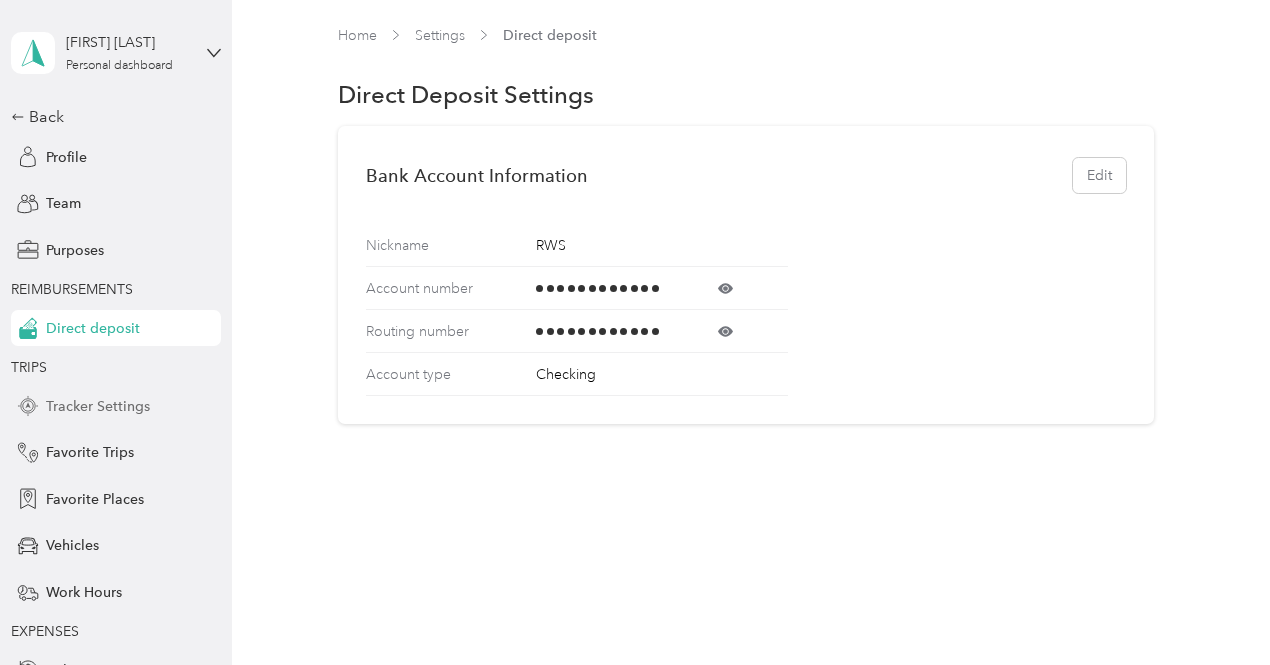 click on "Tracker Settings" at bounding box center [98, 406] 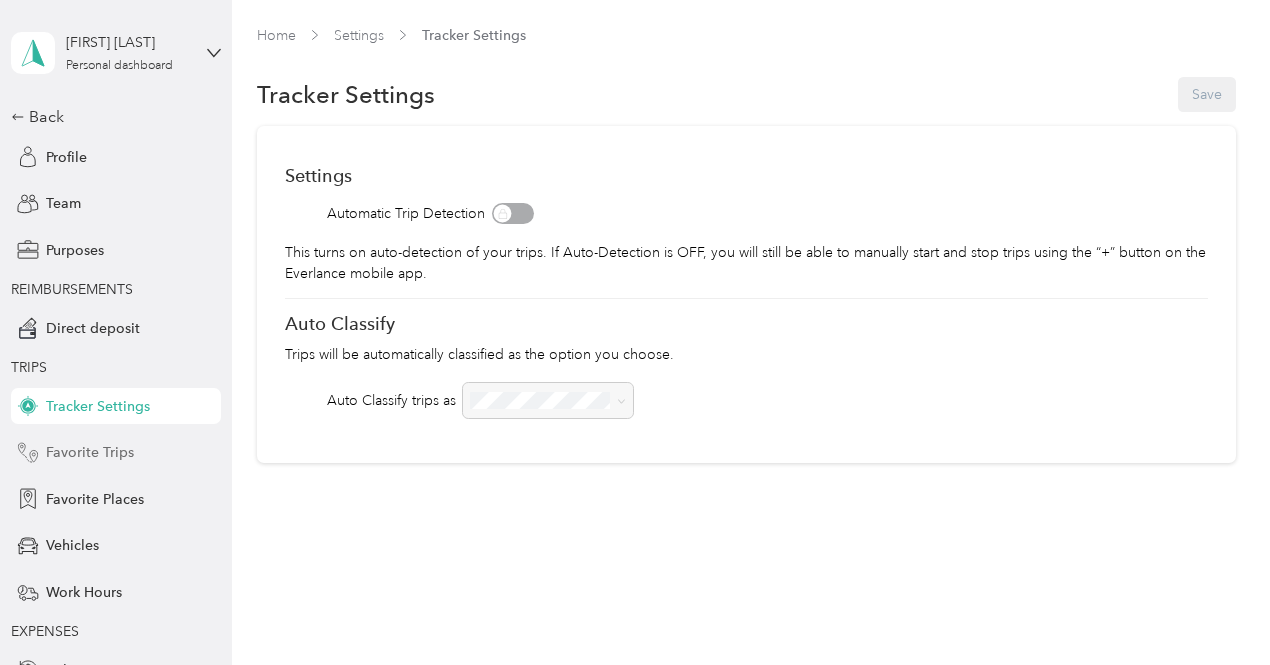 click on "Favorite Trips" at bounding box center [90, 452] 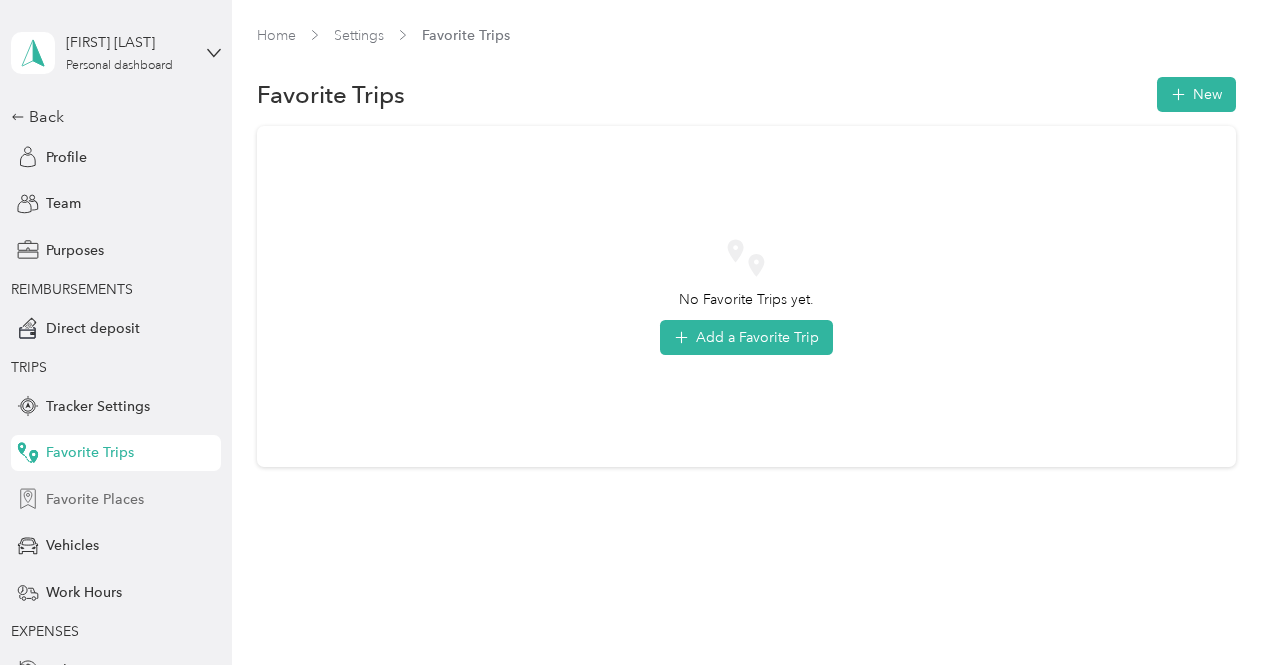 click on "Favorite Places" at bounding box center [95, 499] 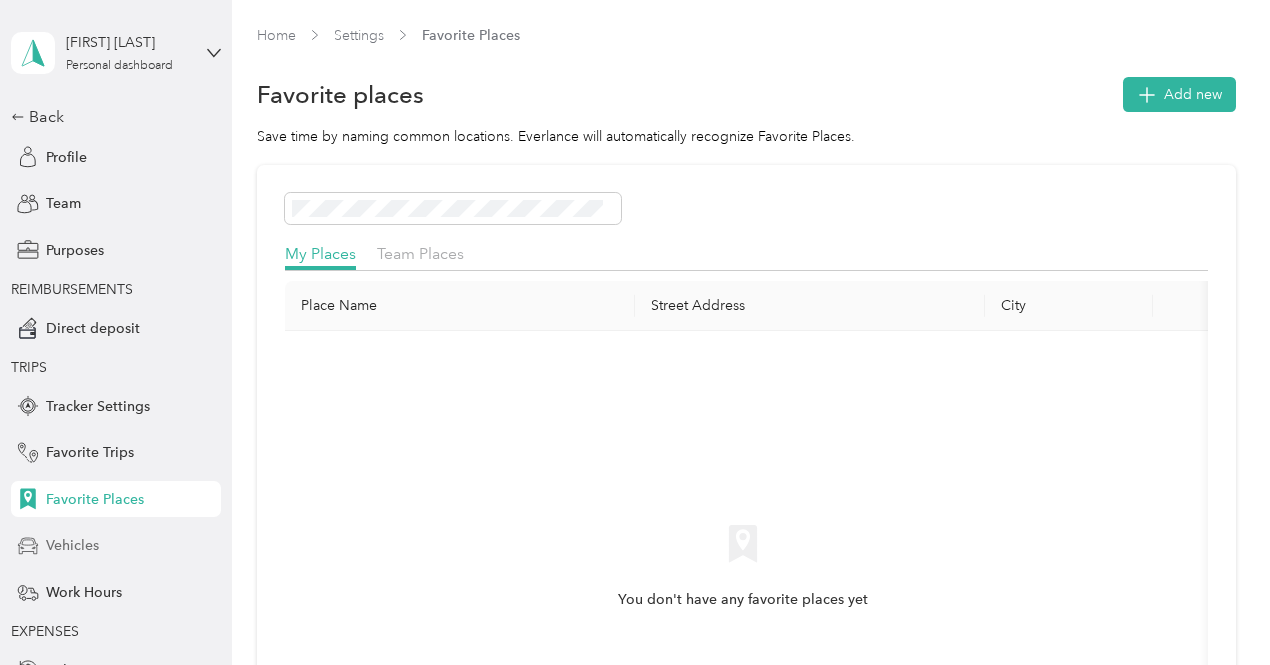 click on "Vehicles" at bounding box center (72, 545) 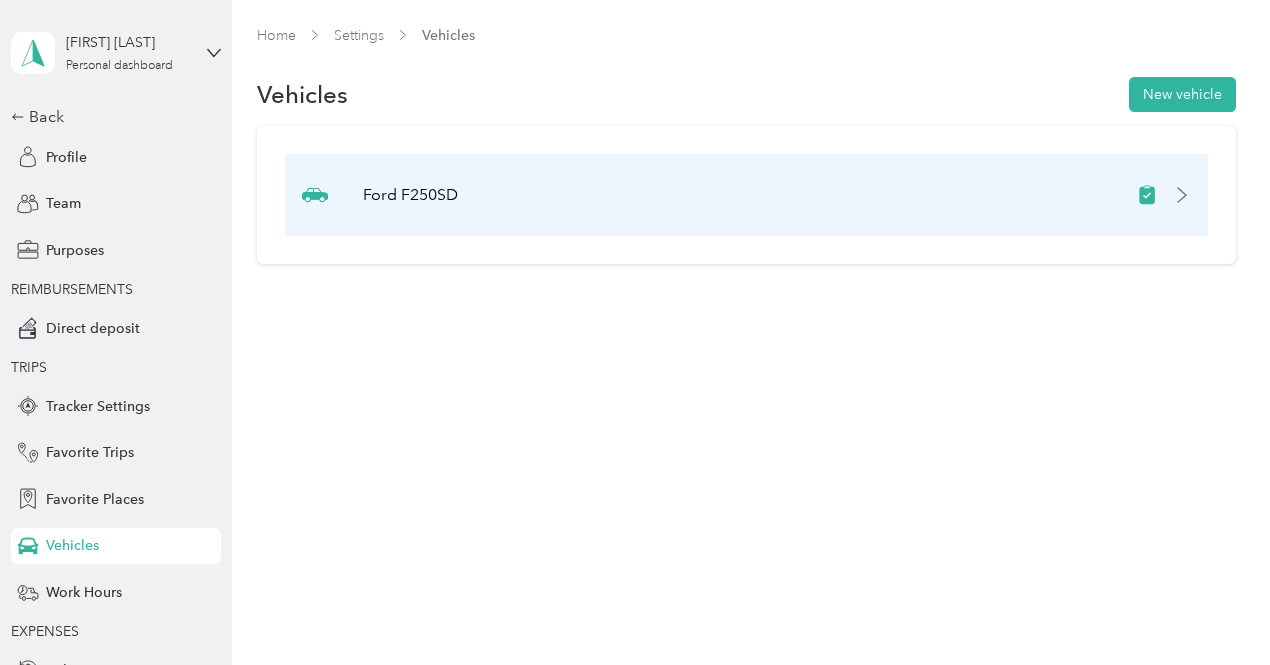 click 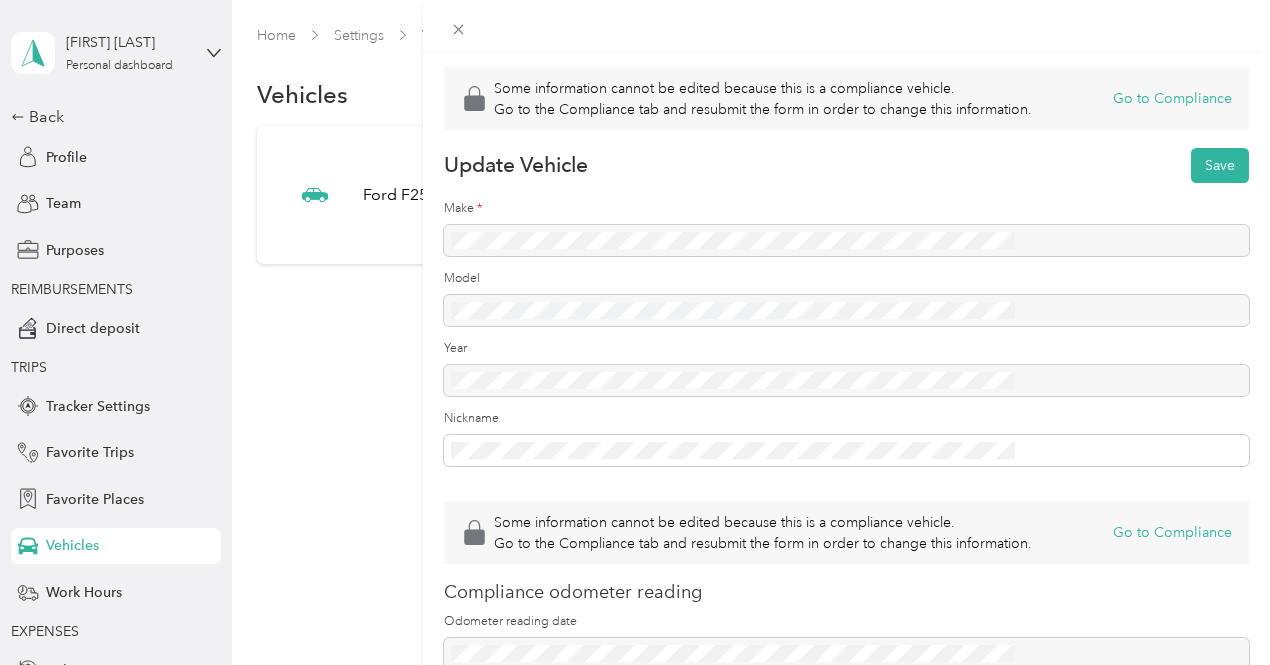 click on "Some information cannot be edited because this is a compliance vehicle. Go to the Compliance tab and resubmit the form in order to change this information. Go to Compliance Update Vehicle Save Make   * Model   Year   Nickname   Some information cannot be edited because this is a compliance vehicle. Go to the Compliance tab and resubmit the form in order to change this information. Go to Compliance Compliance odometer reading Odometer reading date     Odometer reading" at bounding box center (635, 332) 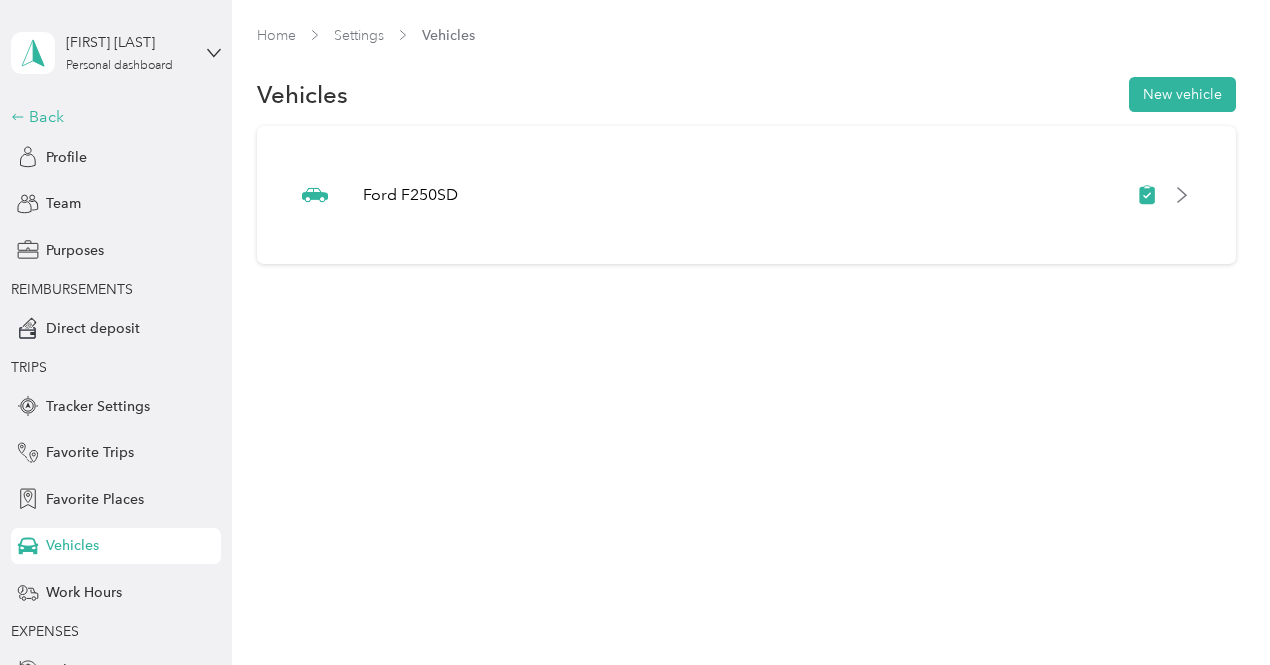 click on "Back" at bounding box center (111, 117) 